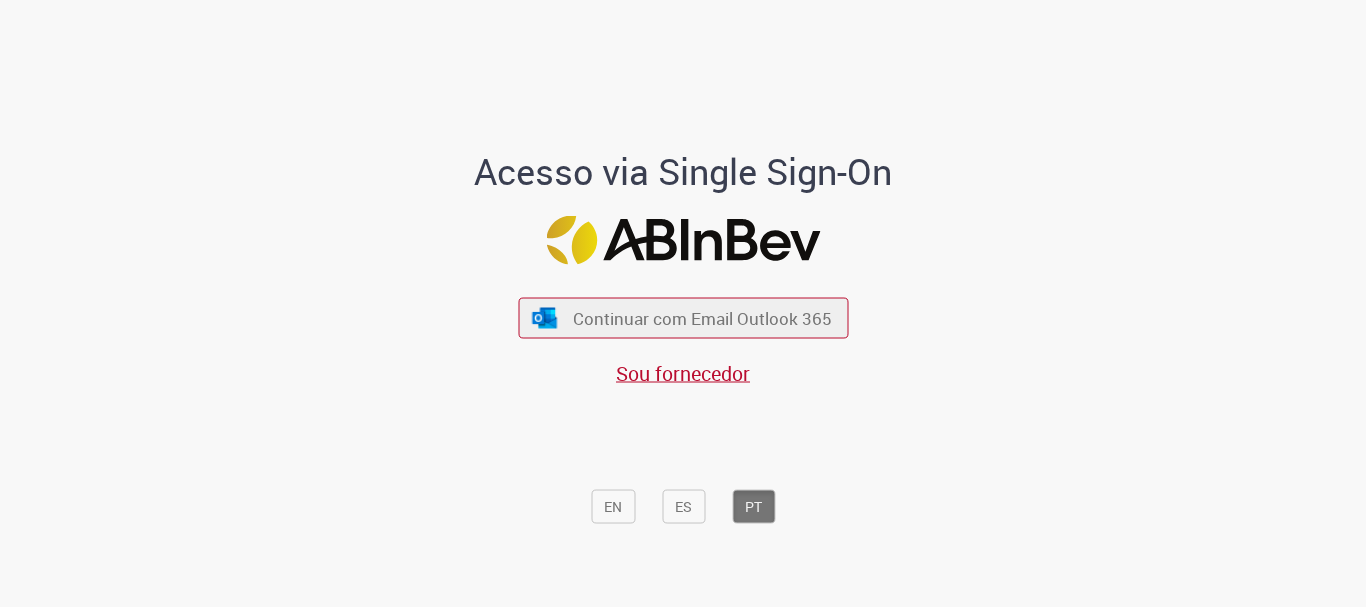 scroll, scrollTop: 0, scrollLeft: 0, axis: both 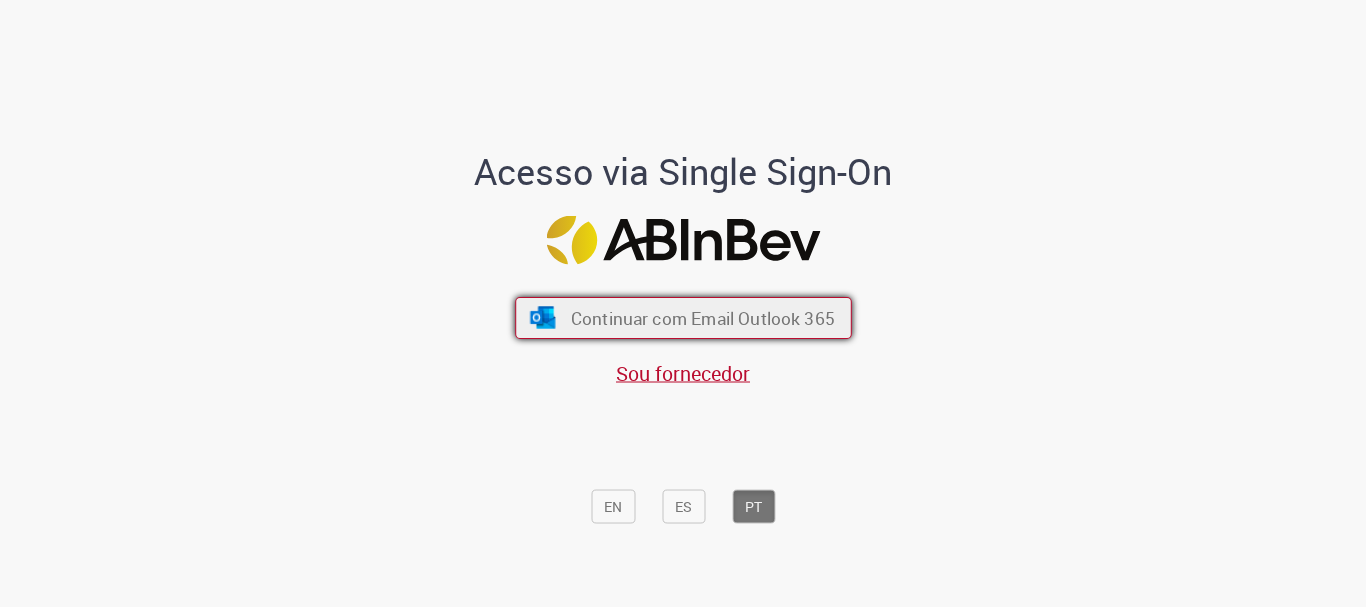 click on "Continuar com Email Outlook 365" at bounding box center (702, 318) 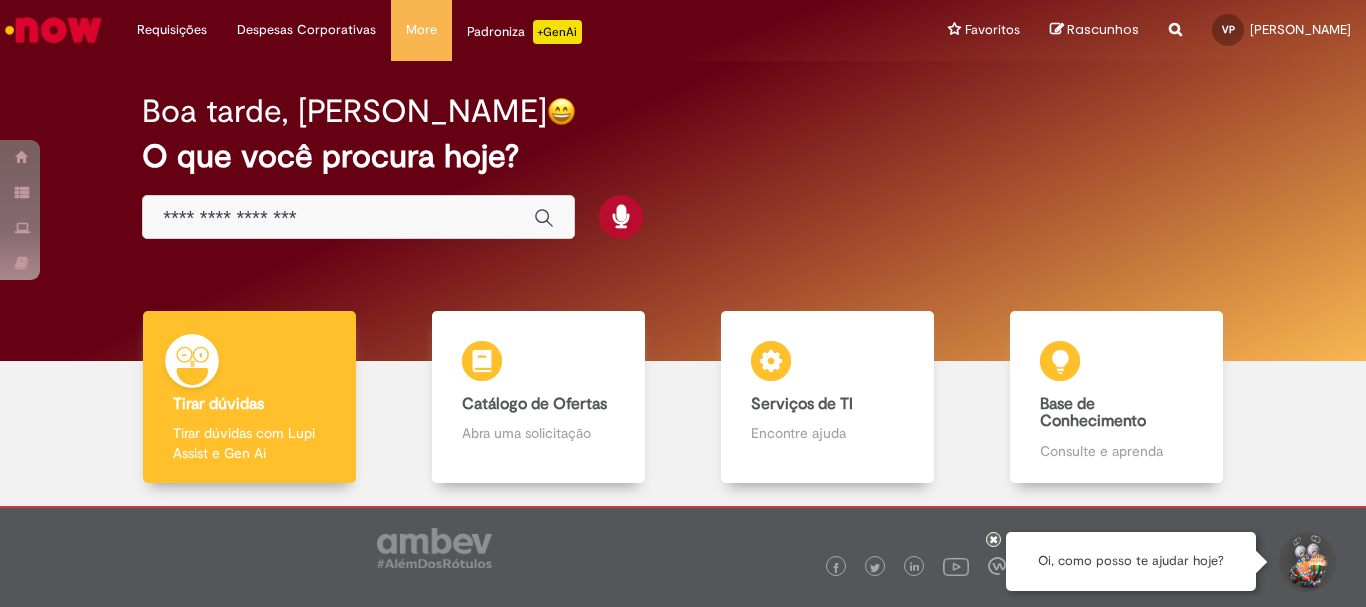 scroll, scrollTop: 0, scrollLeft: 0, axis: both 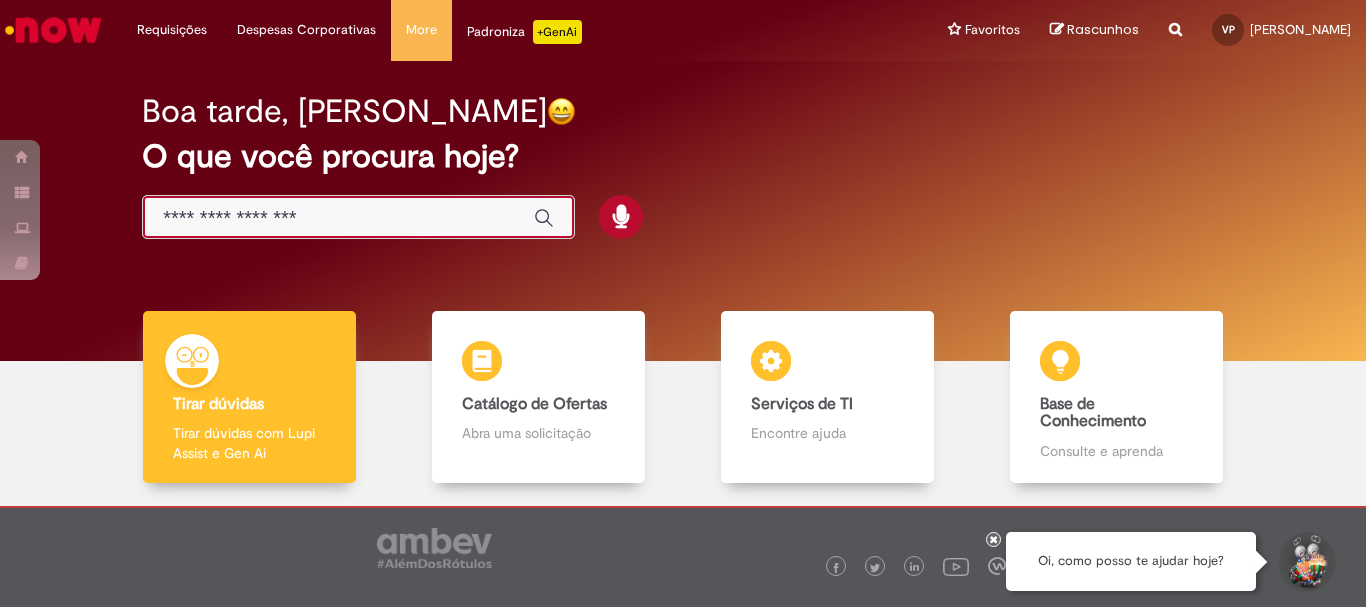 click at bounding box center [338, 218] 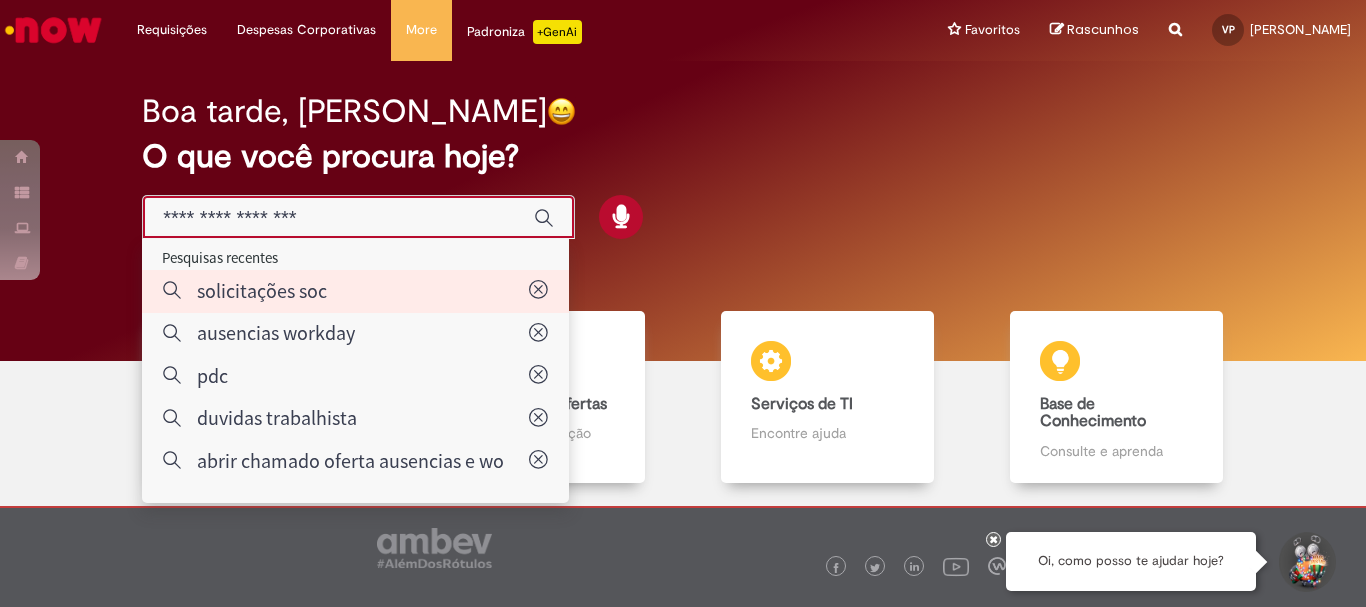 type on "**********" 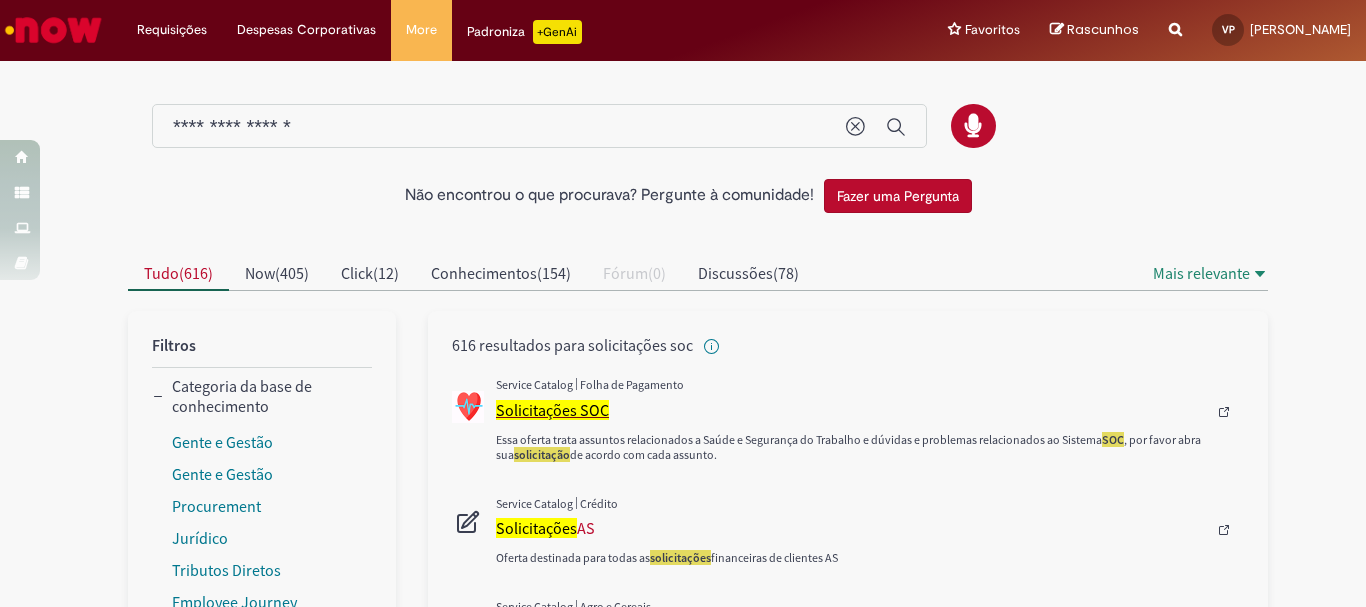 click on "Solicitações SOC" at bounding box center (552, 410) 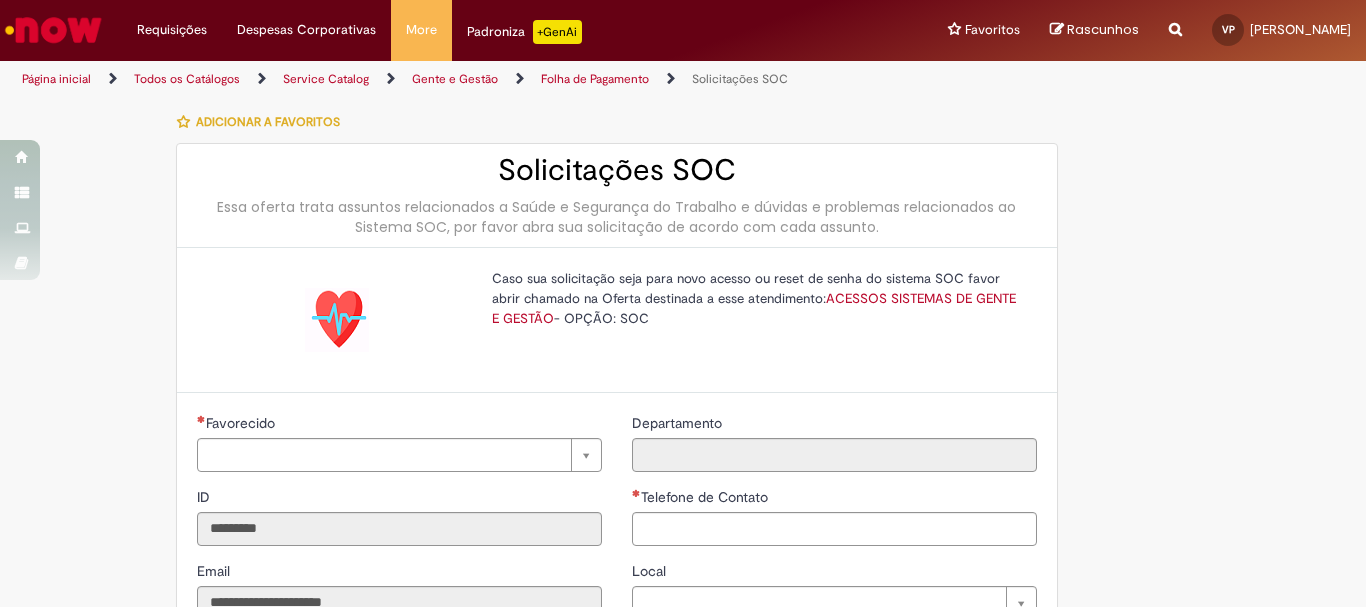 type on "**********" 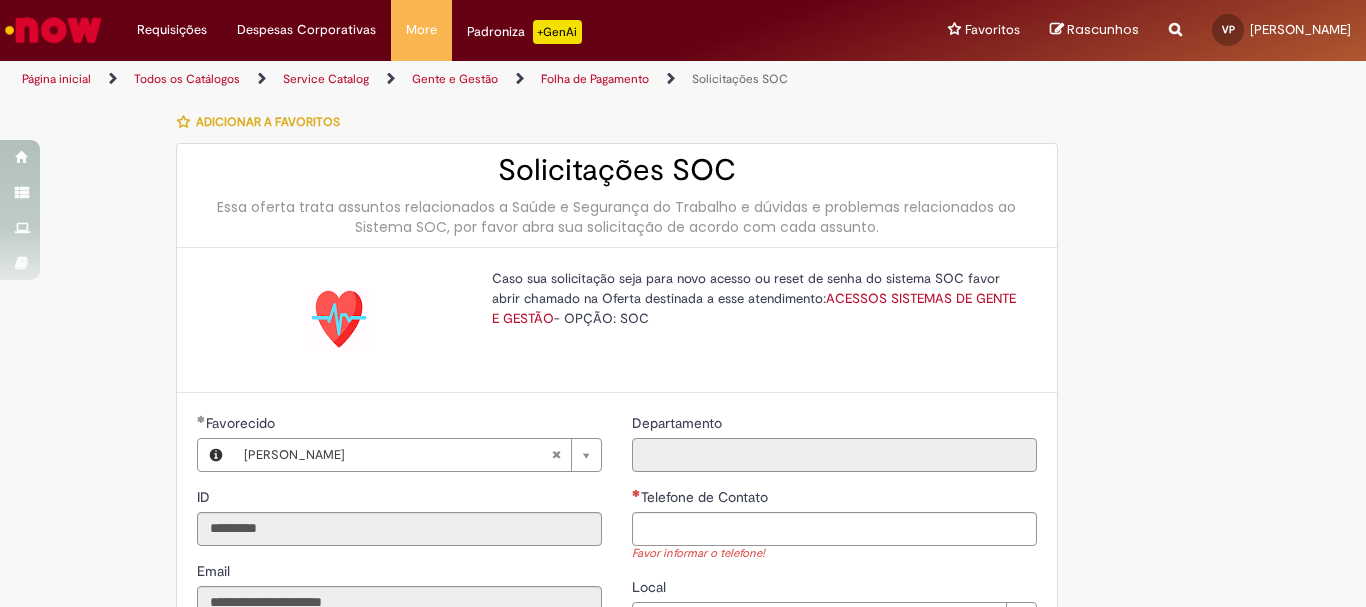 click on "Departamento" at bounding box center [834, 455] 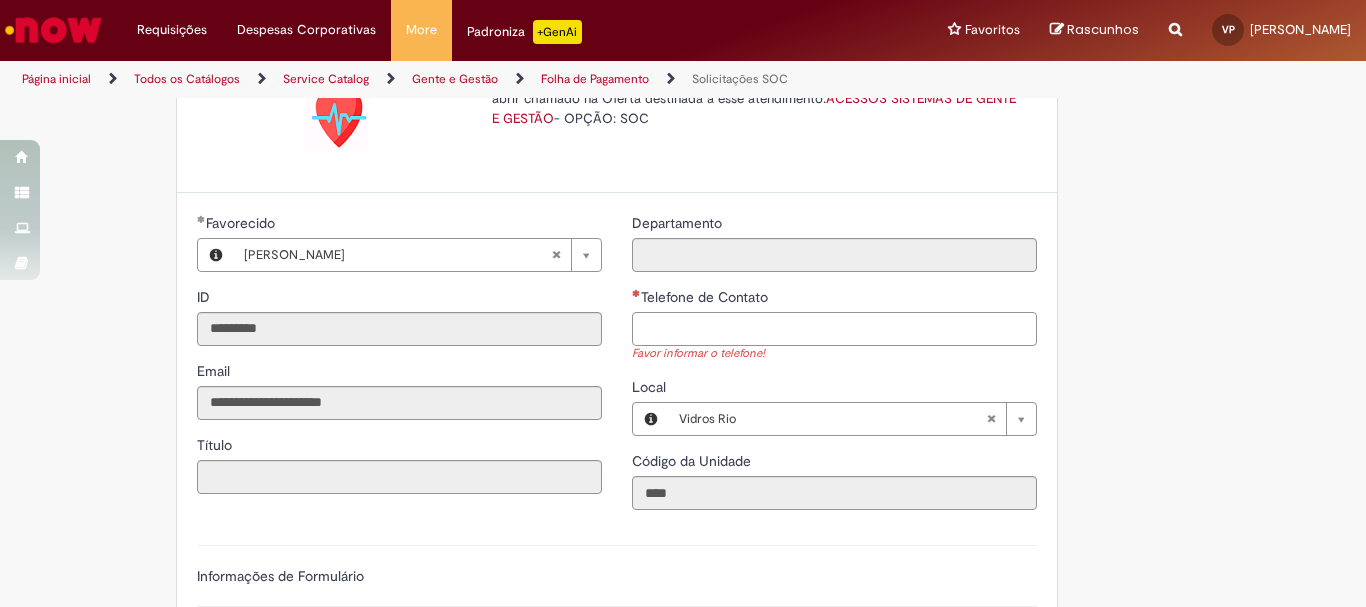 click on "Telefone de Contato" at bounding box center (834, 329) 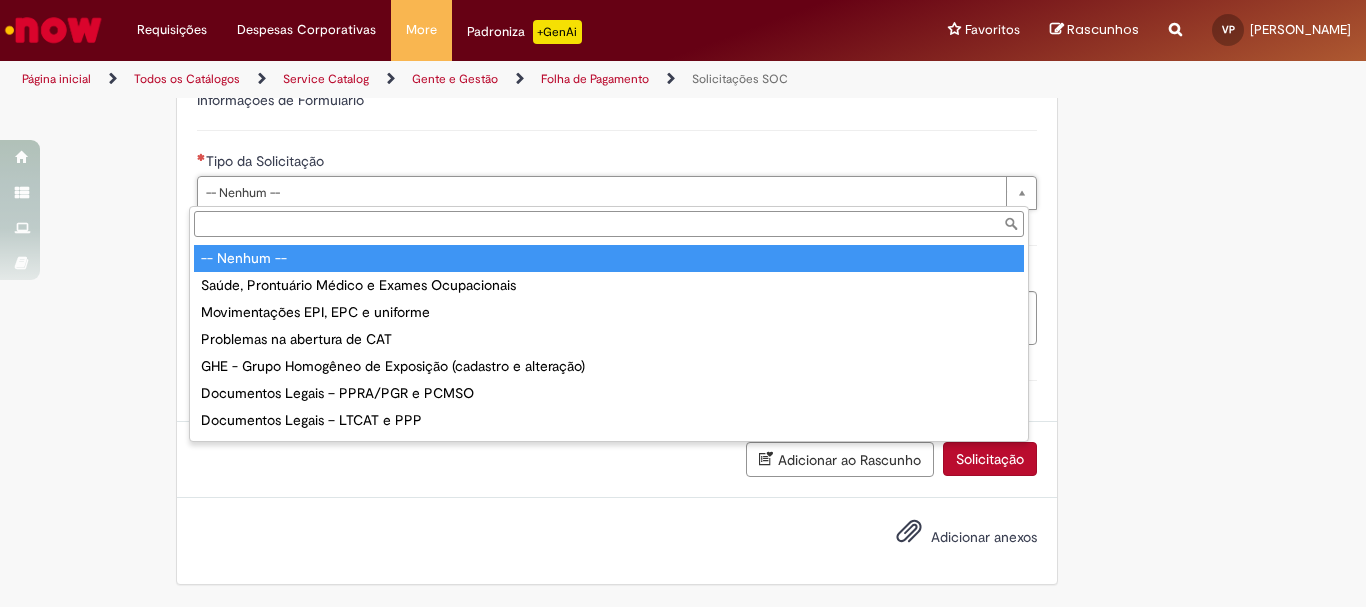 type on "**********" 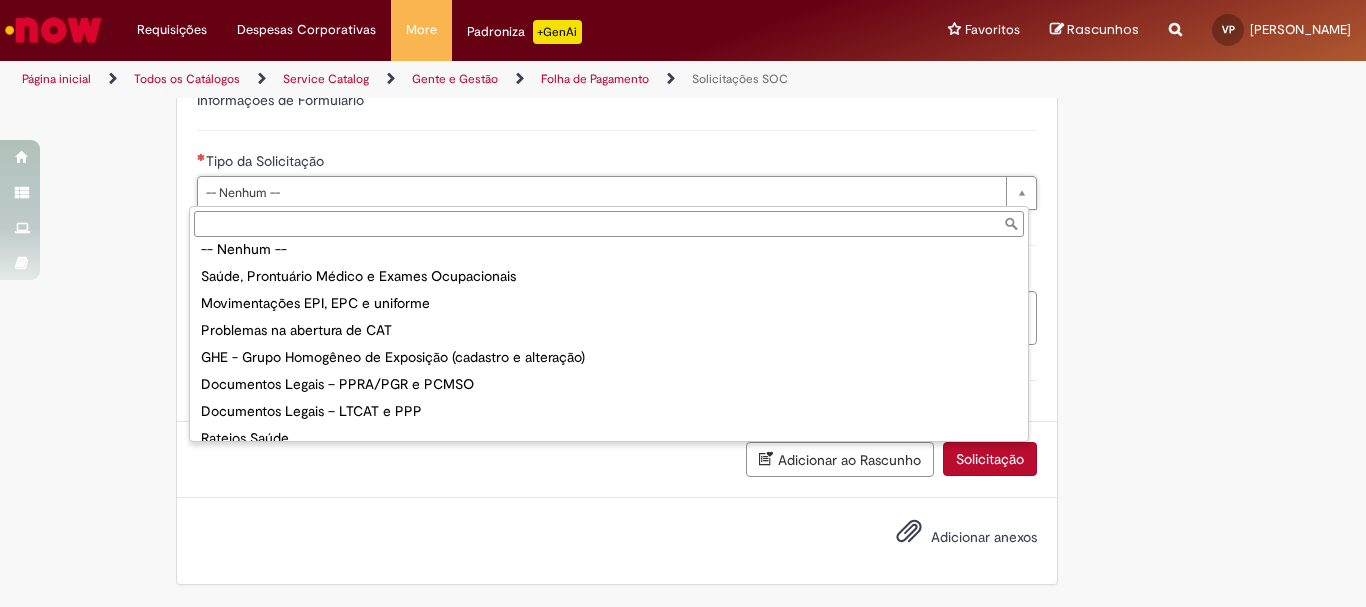 scroll, scrollTop: 0, scrollLeft: 0, axis: both 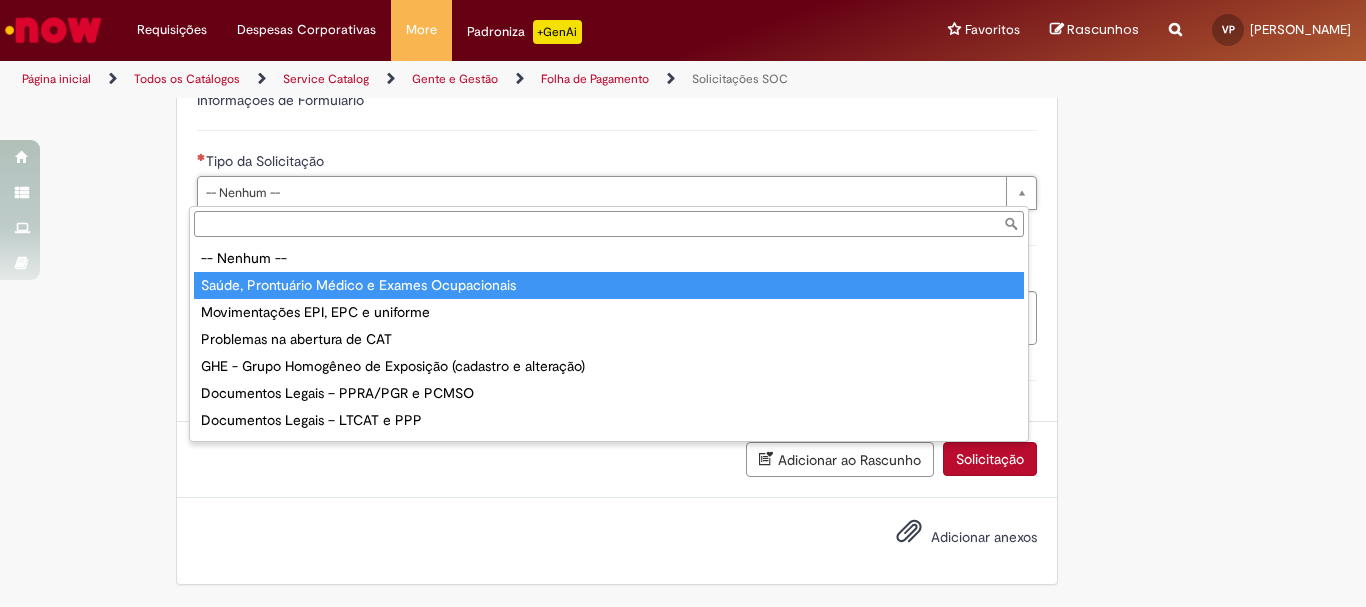 type on "**********" 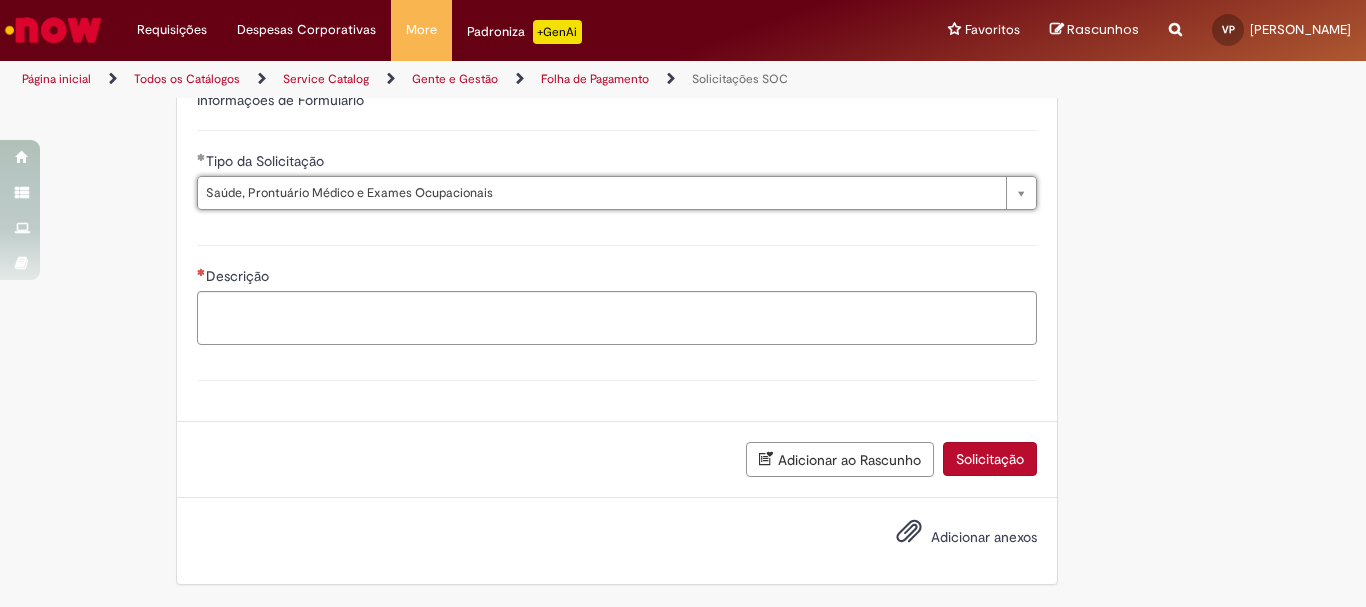 click on "Descrição" at bounding box center (617, 292) 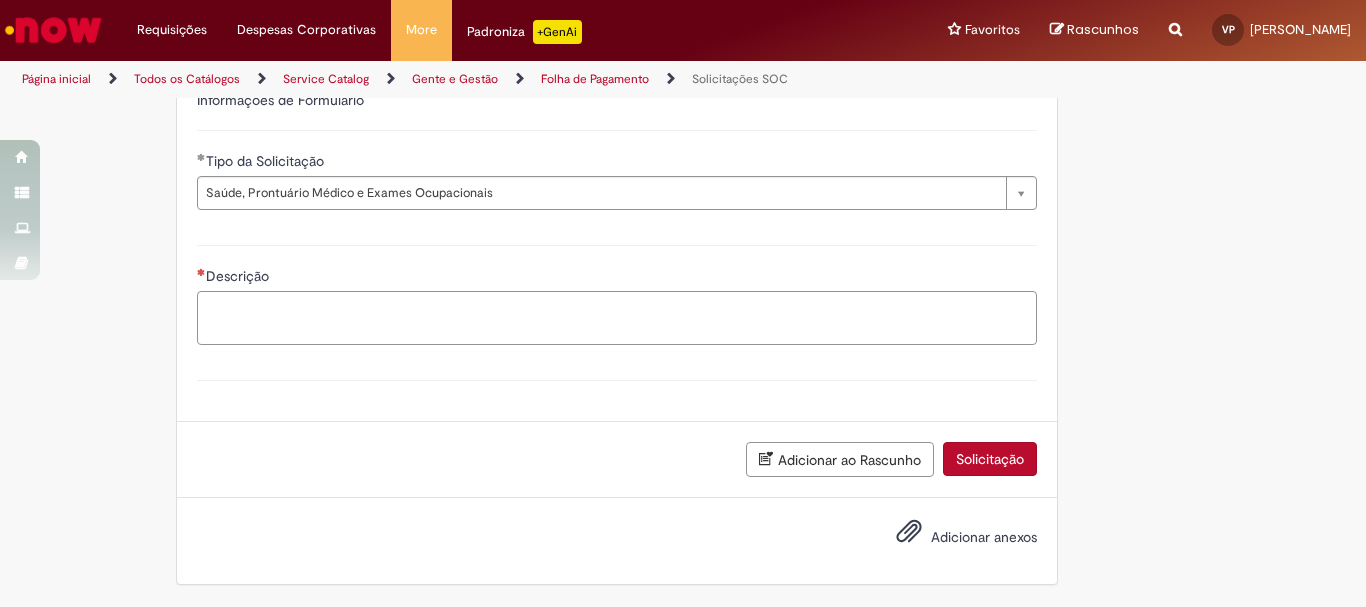 click on "Descrição" at bounding box center (617, 318) 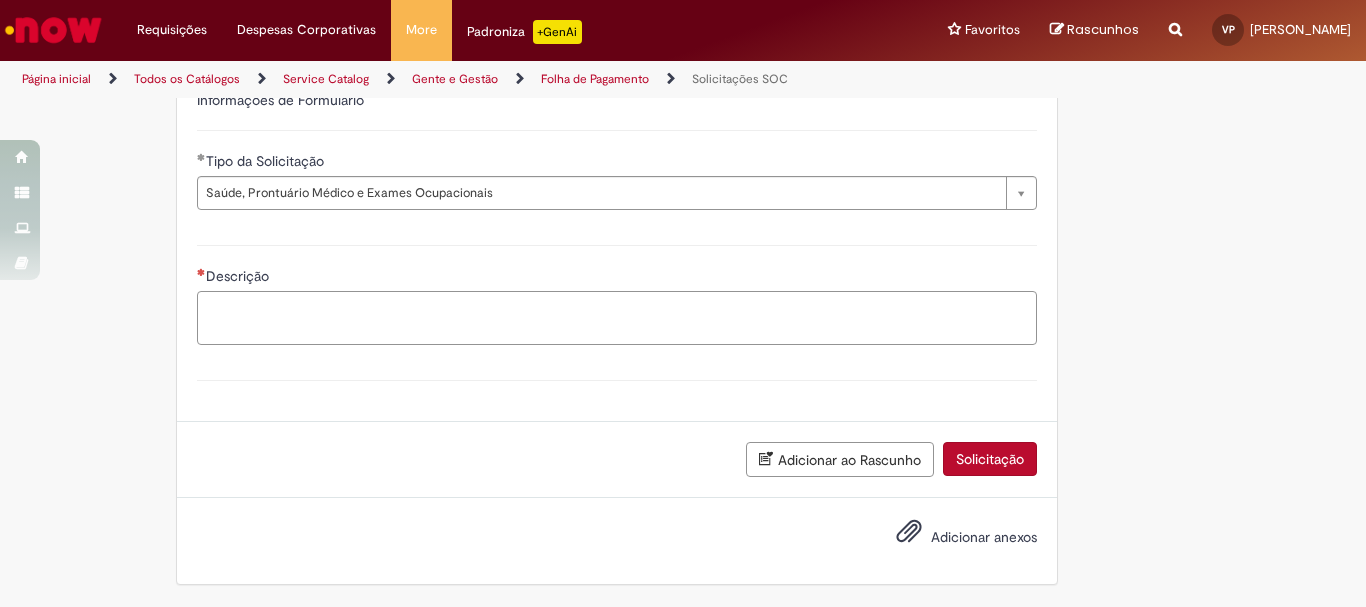 paste on "**********" 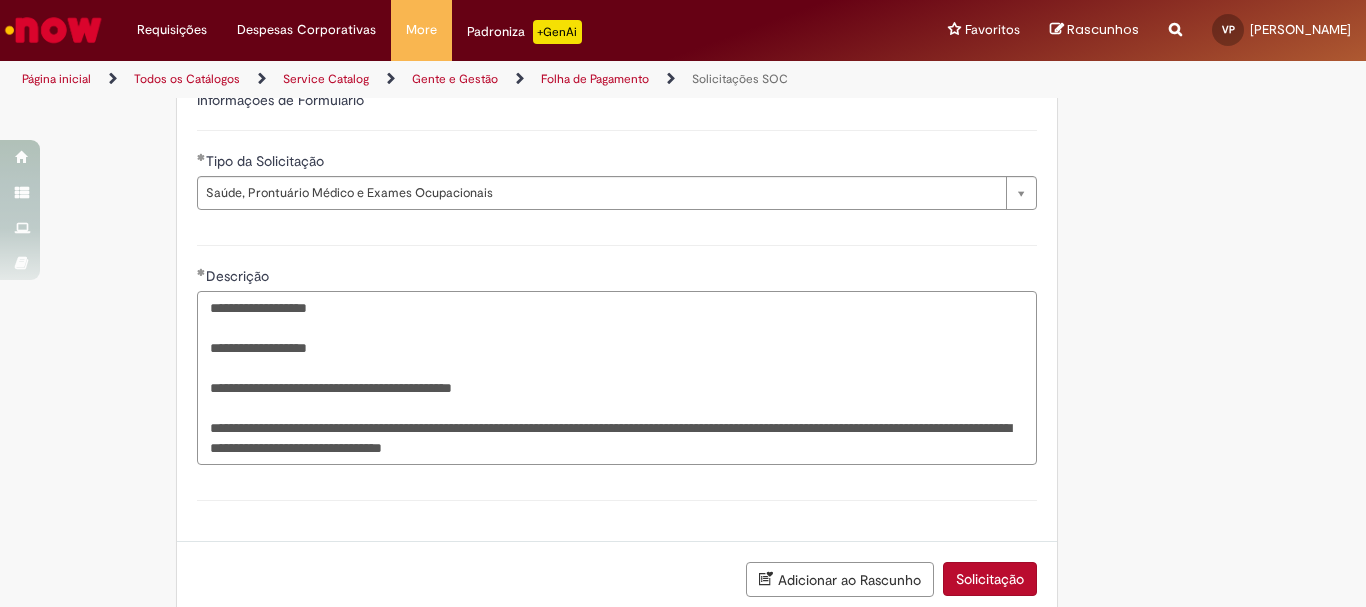 click on "**********" at bounding box center (617, 378) 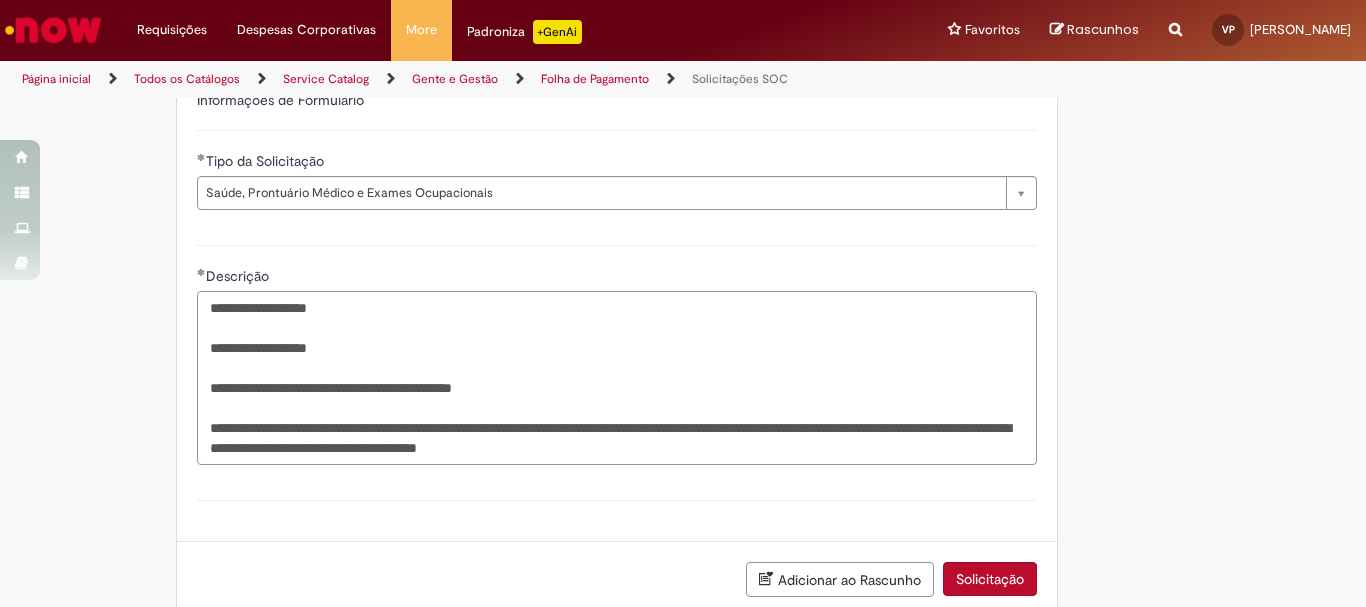 click on "**********" at bounding box center (617, 378) 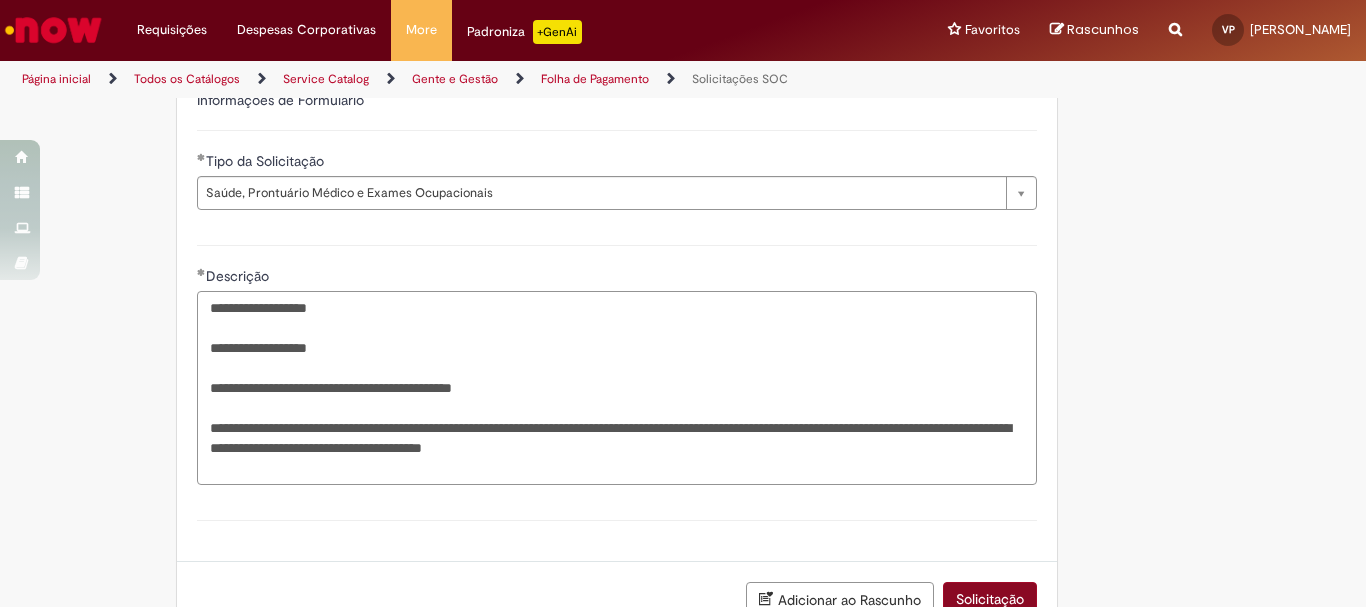 type on "**********" 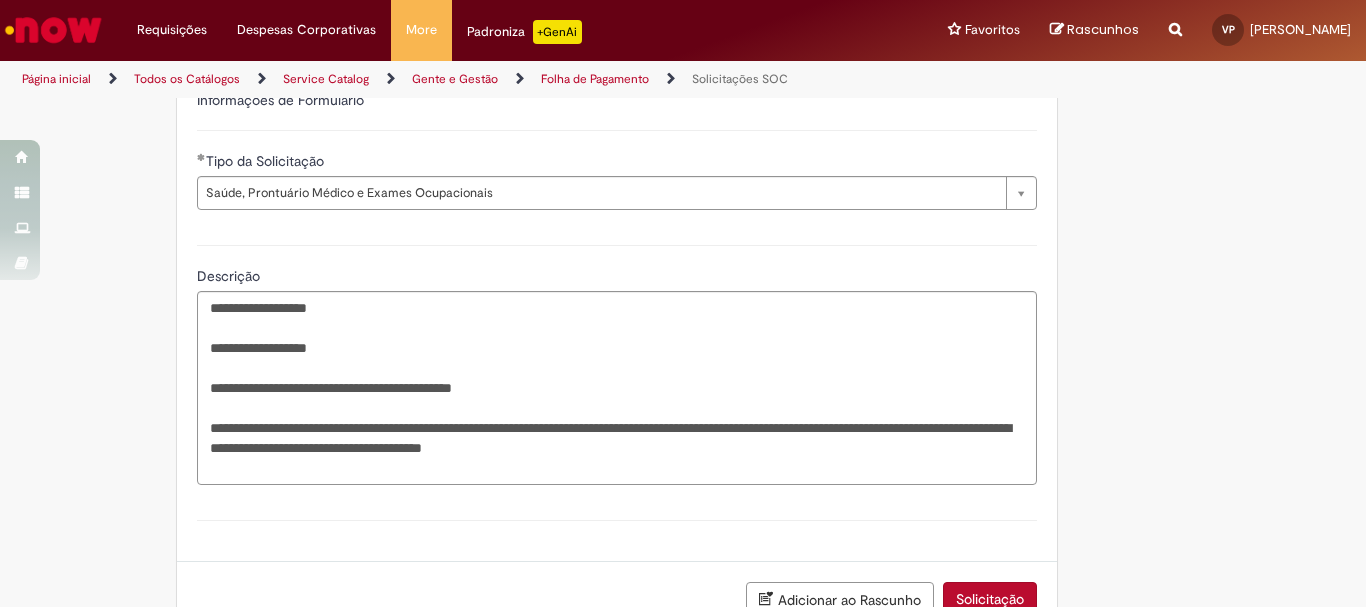click on "Solicitação" at bounding box center (990, 599) 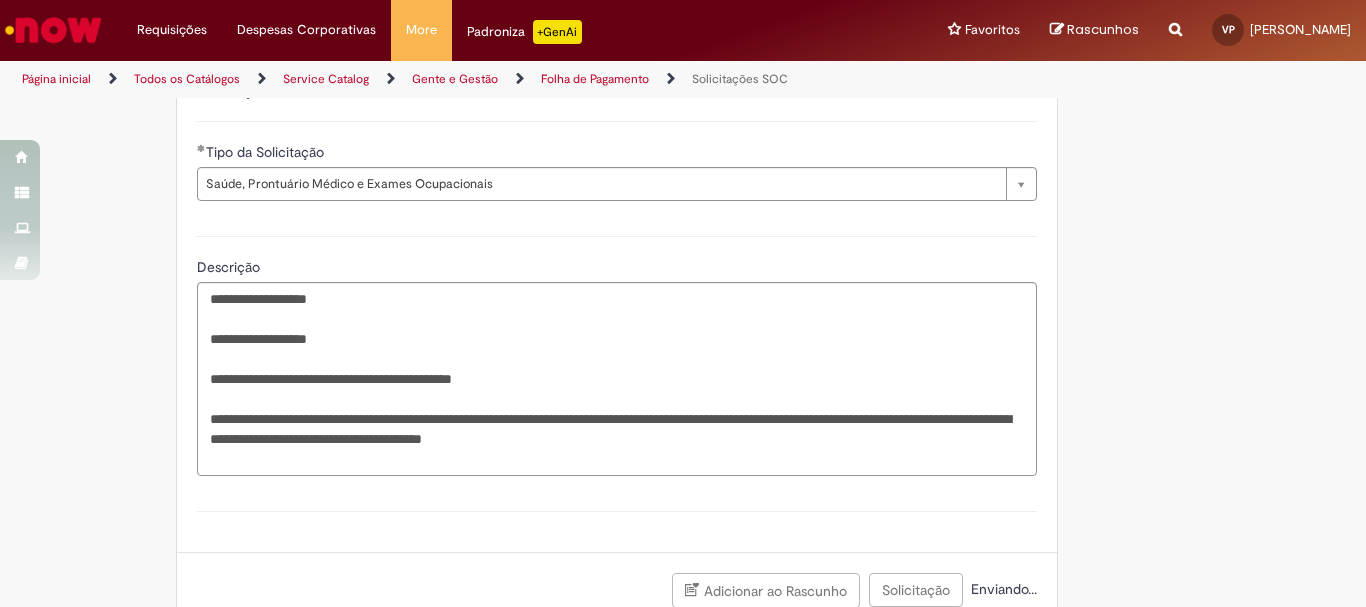 scroll, scrollTop: 754, scrollLeft: 0, axis: vertical 